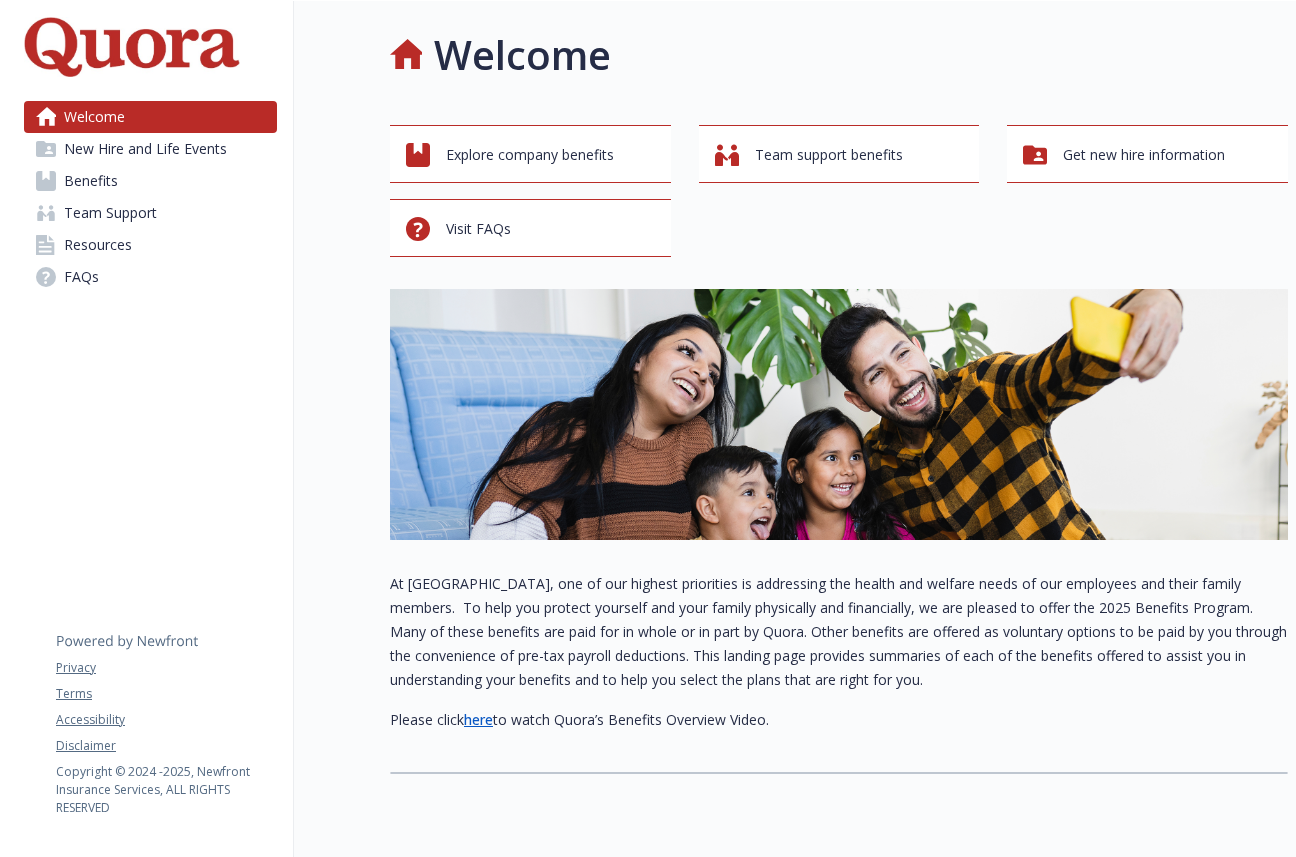 scroll, scrollTop: 0, scrollLeft: 0, axis: both 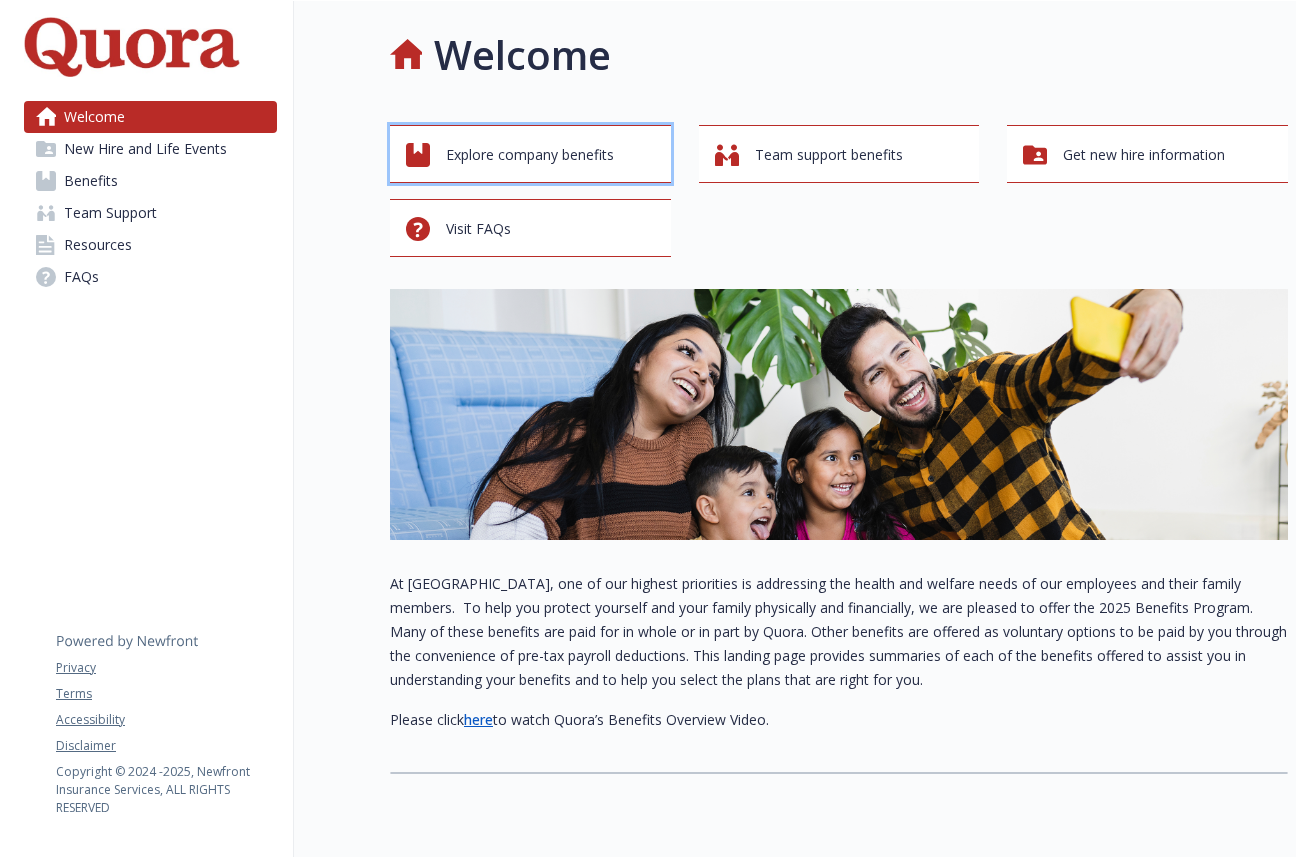 click on "Explore company benefits" at bounding box center (530, 155) 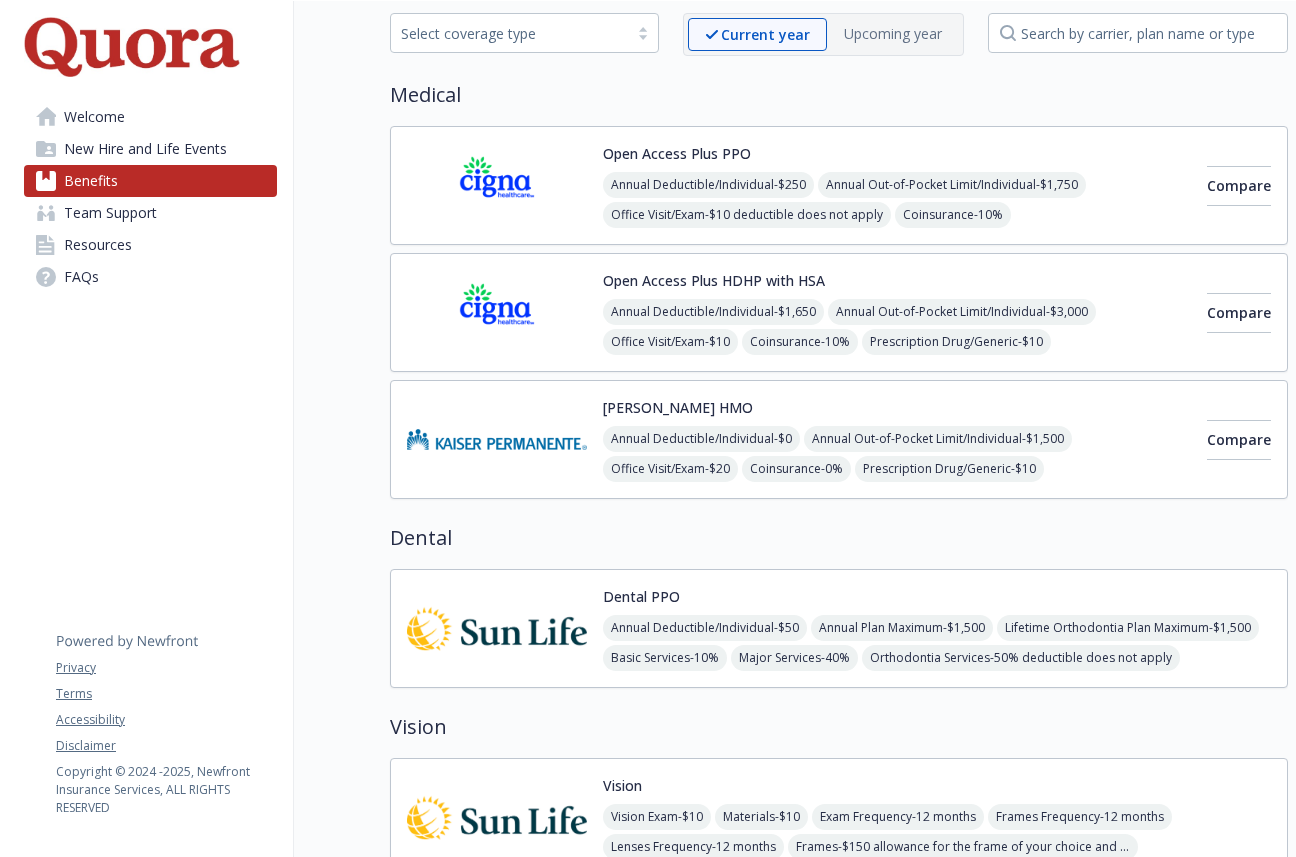 scroll, scrollTop: 97, scrollLeft: 0, axis: vertical 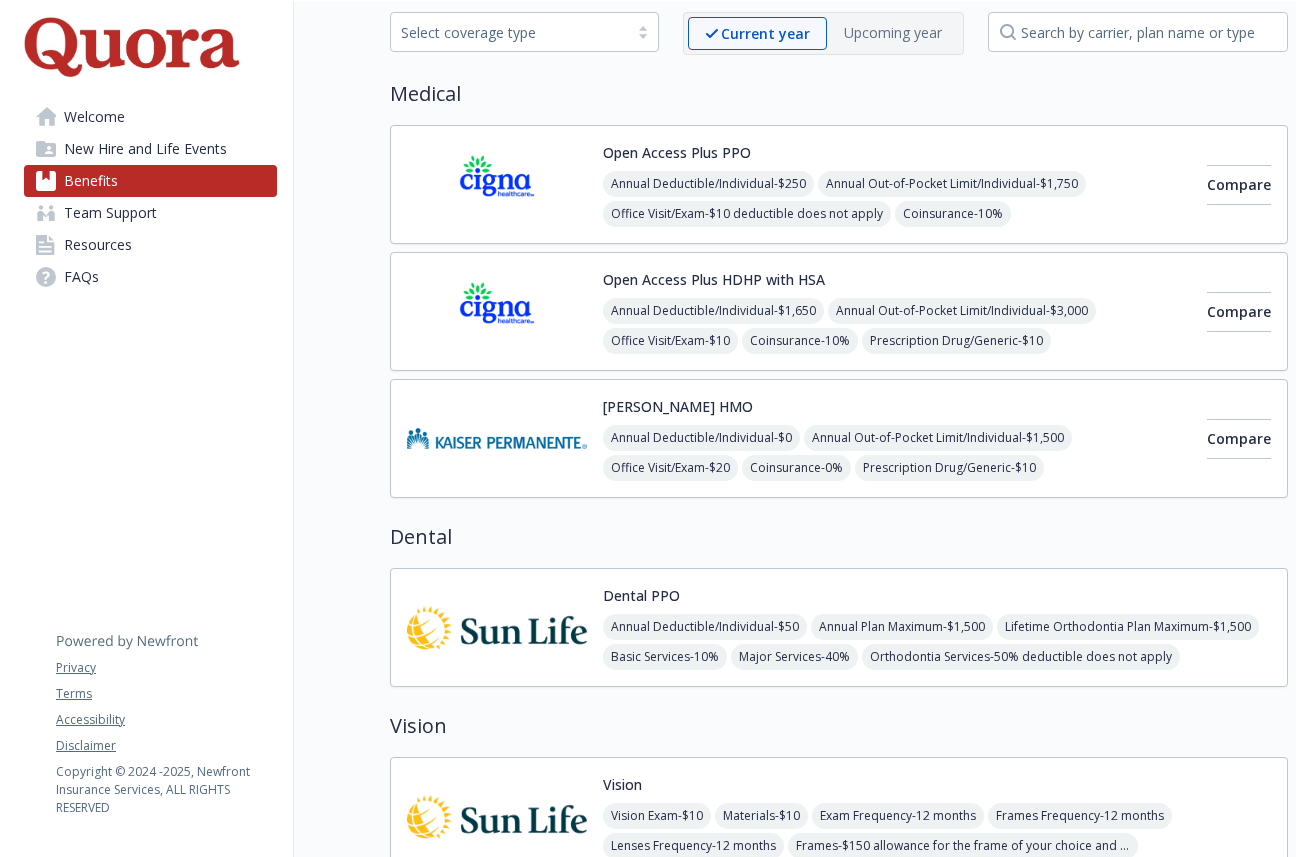 click on "[PERSON_NAME] HMO" at bounding box center (678, 406) 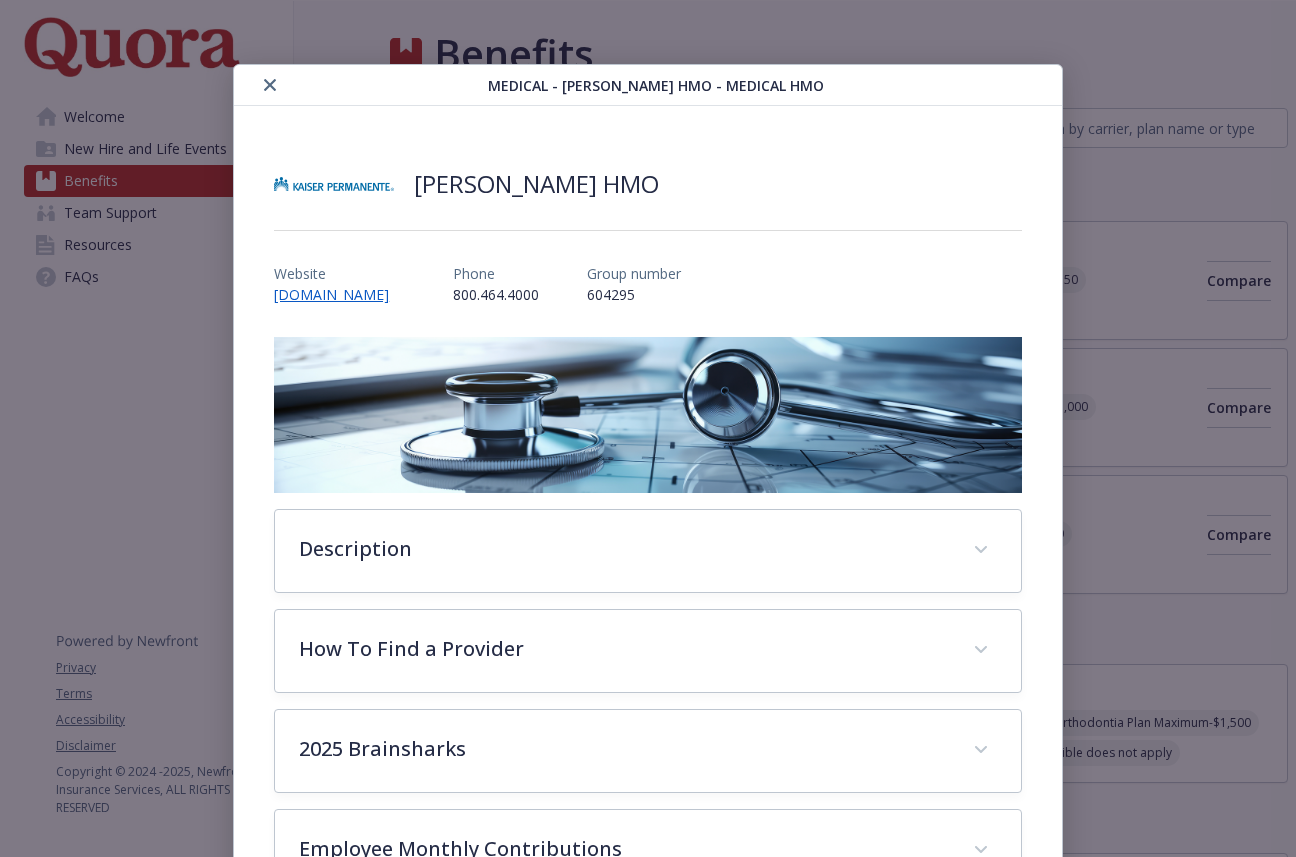 scroll, scrollTop: 97, scrollLeft: 0, axis: vertical 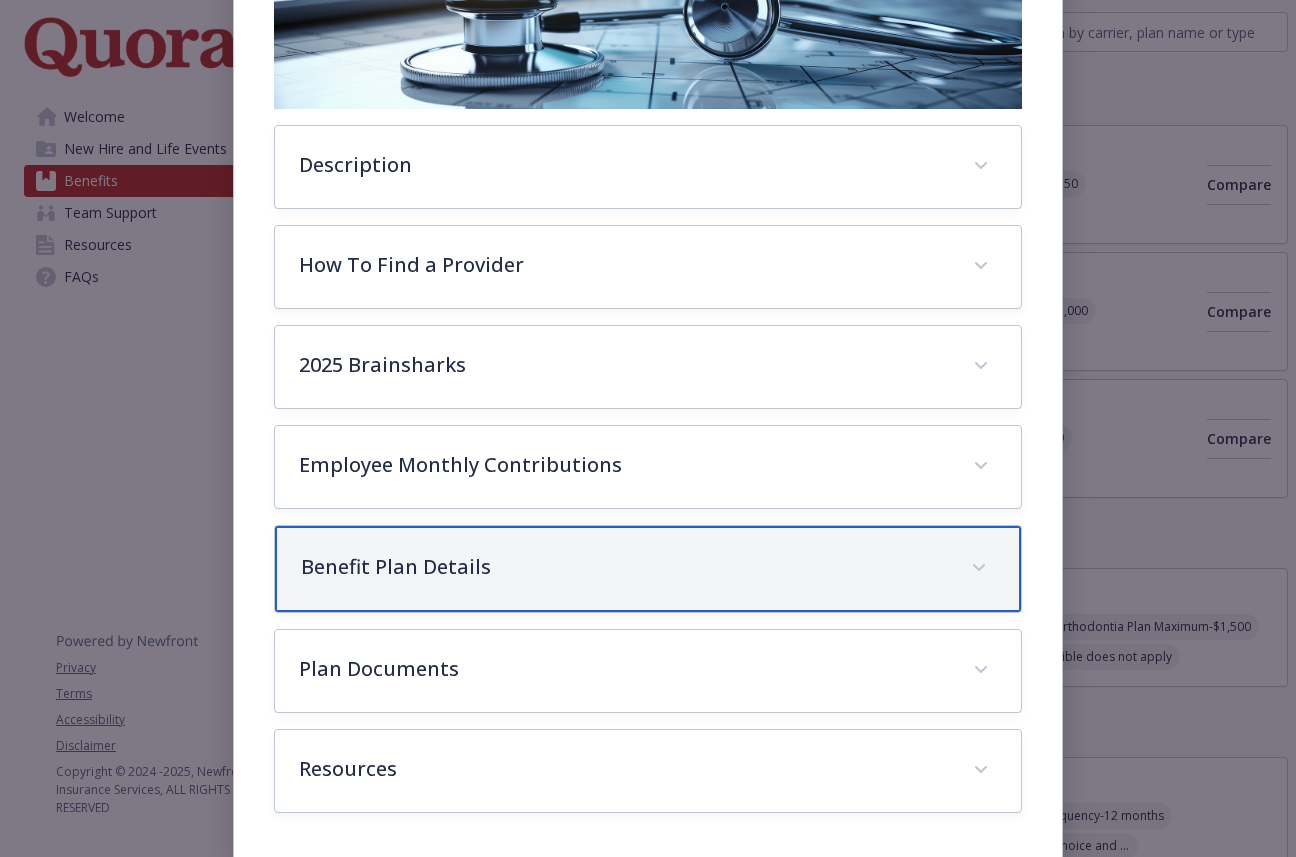 click on "Benefit Plan Details" at bounding box center [623, 567] 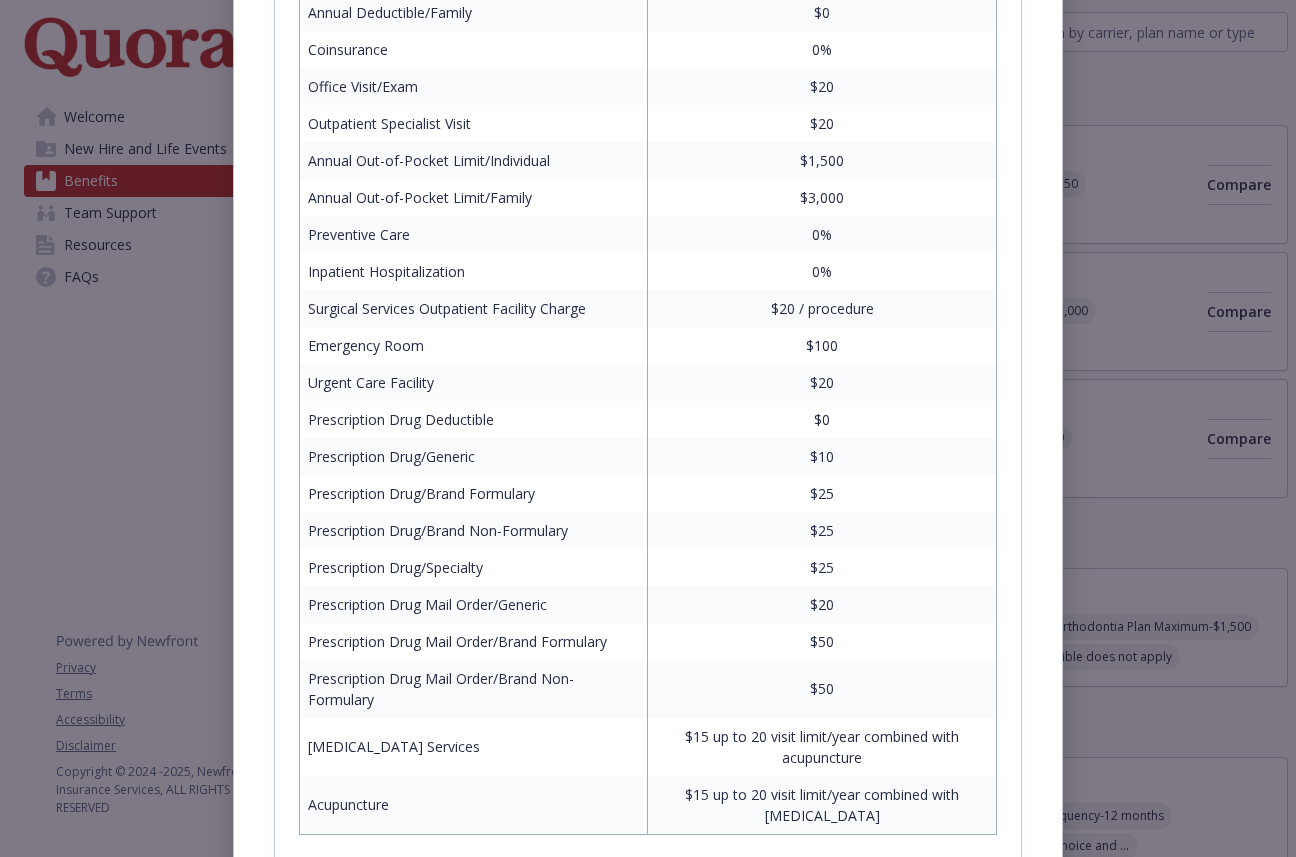 scroll, scrollTop: 1079, scrollLeft: 0, axis: vertical 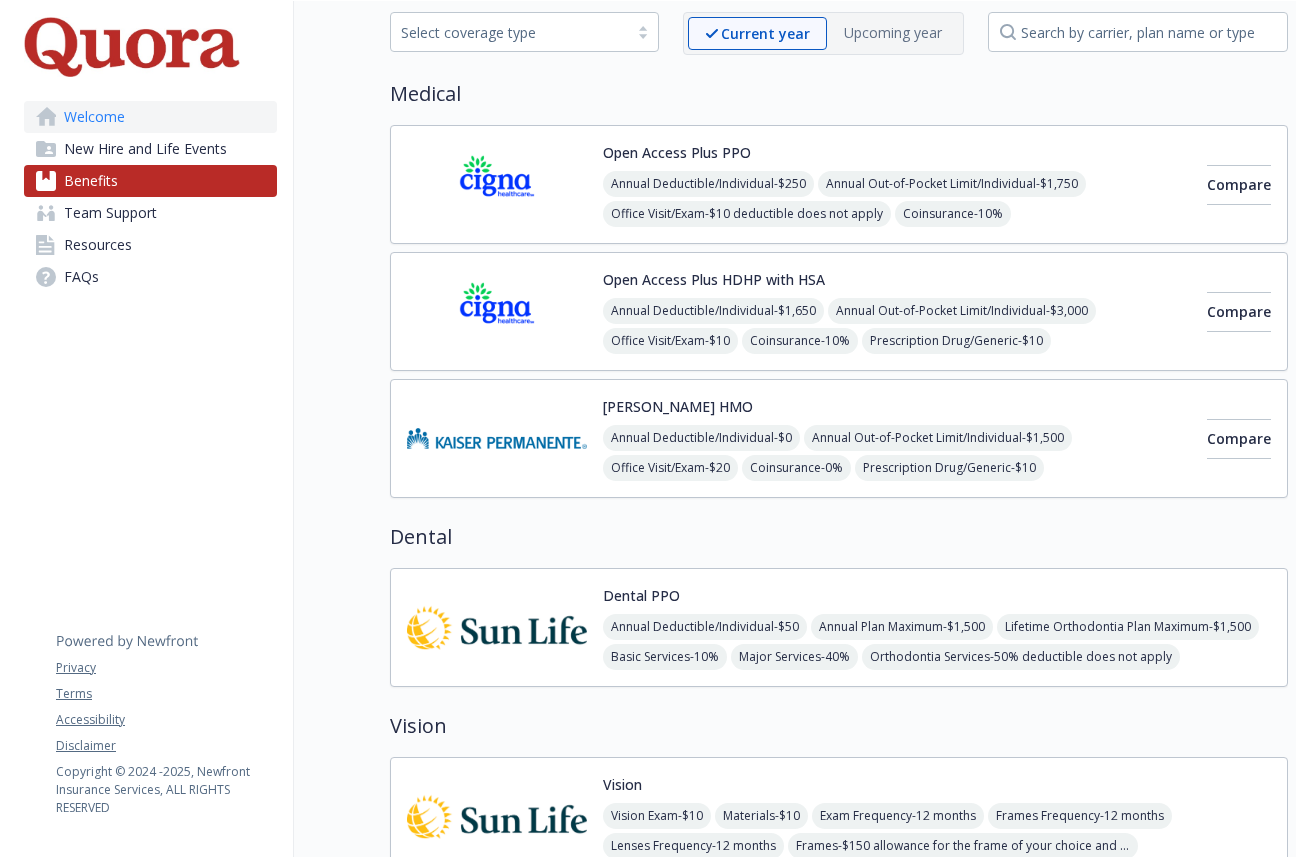 click on "Welcome" at bounding box center [150, 117] 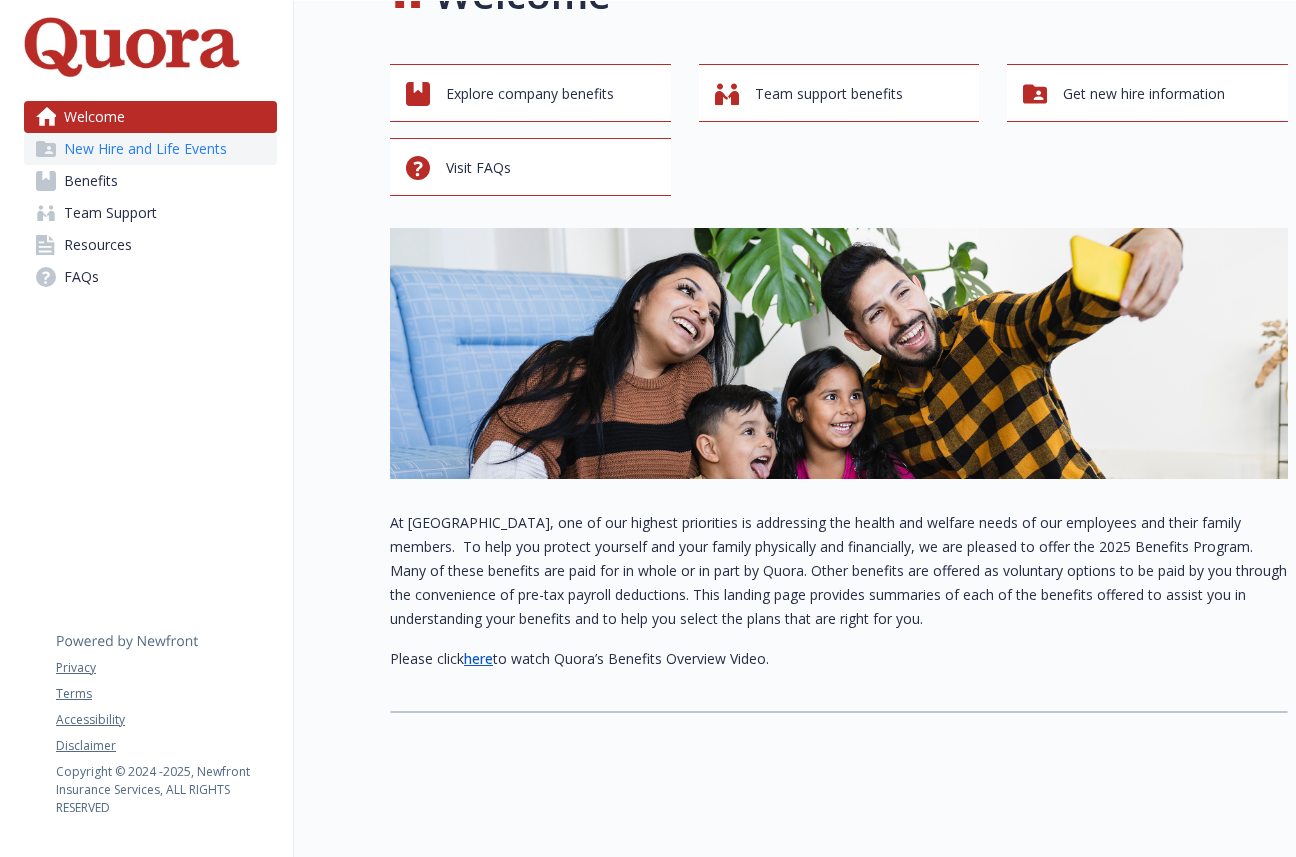 click on "New Hire and Life Events" at bounding box center [145, 149] 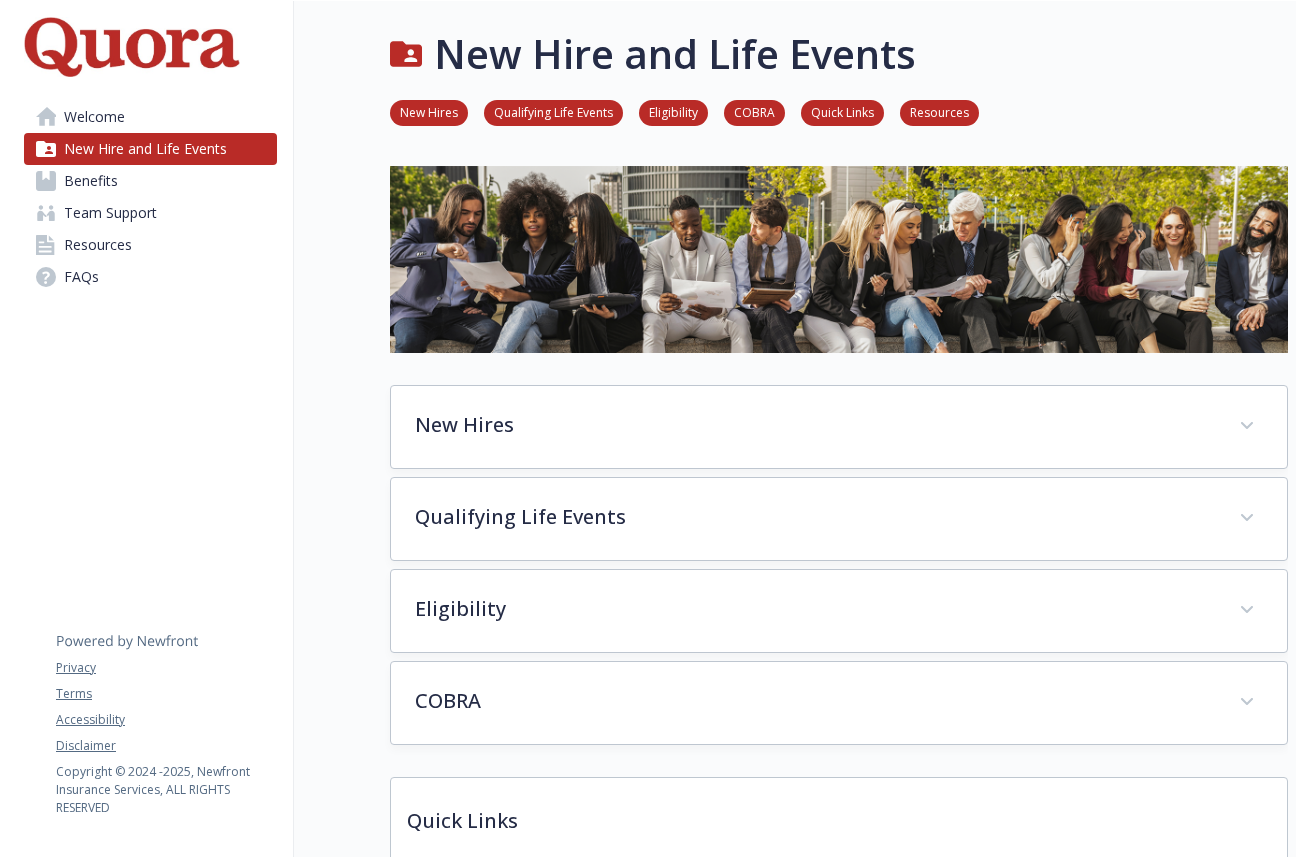 scroll, scrollTop: 61, scrollLeft: 0, axis: vertical 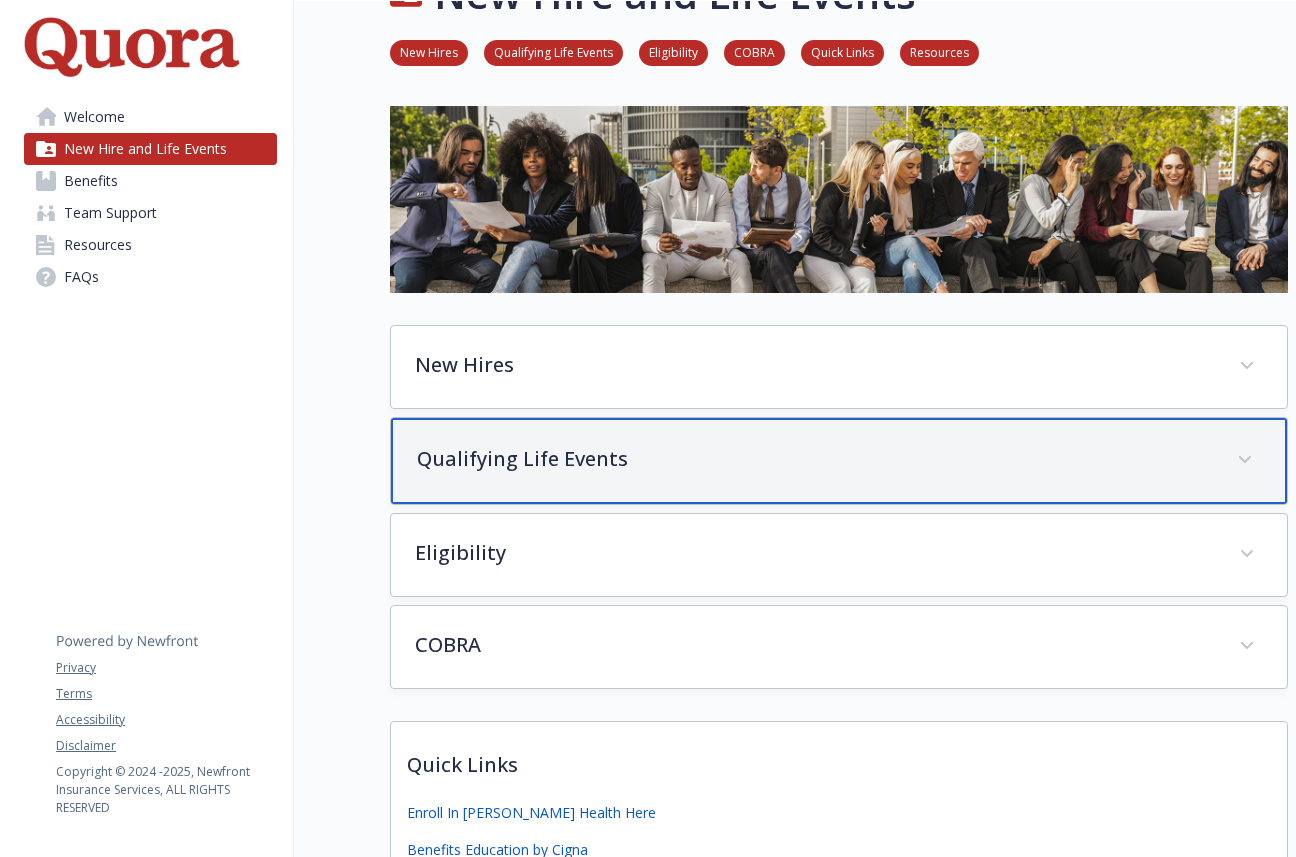 click on "Qualifying Life Events" at bounding box center [839, 461] 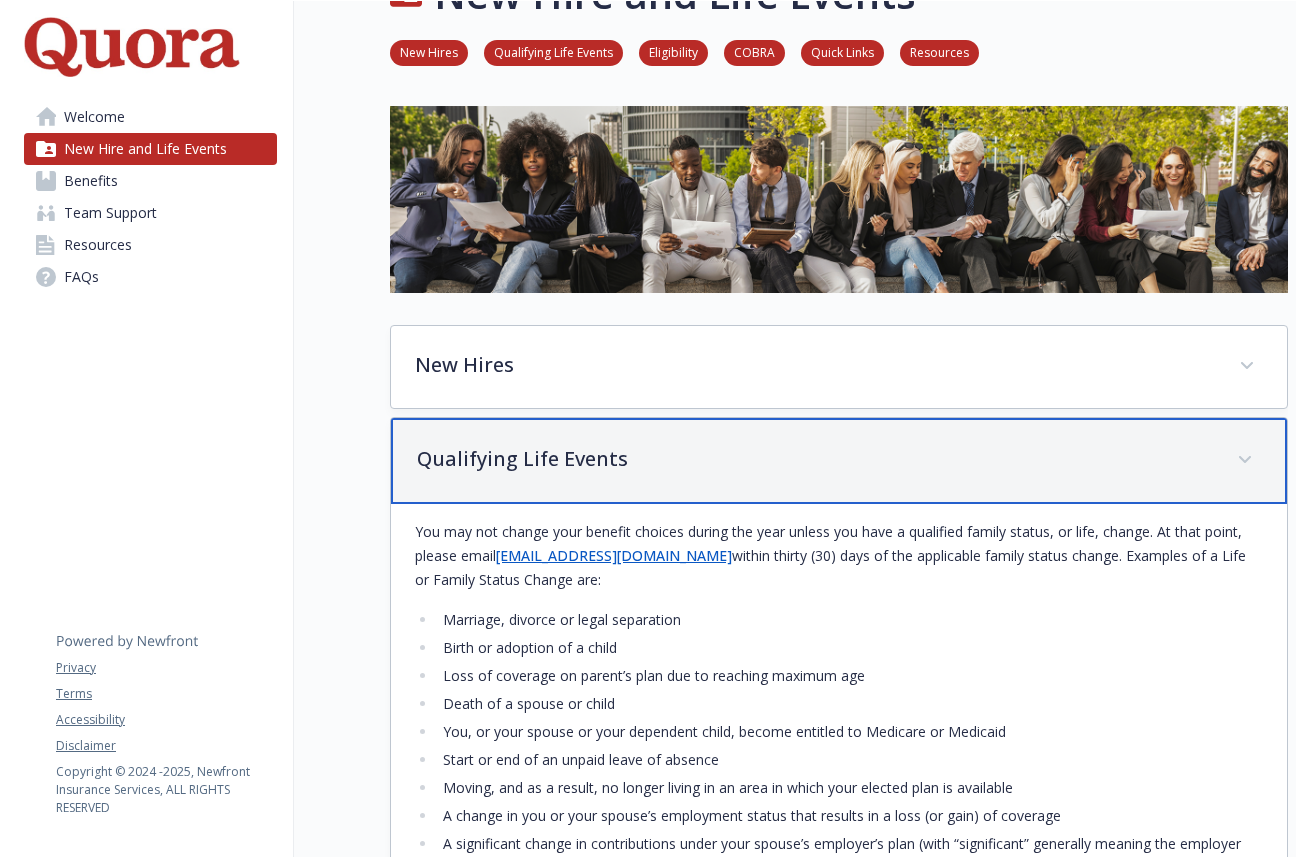 click on "Qualifying Life Events" at bounding box center [839, 461] 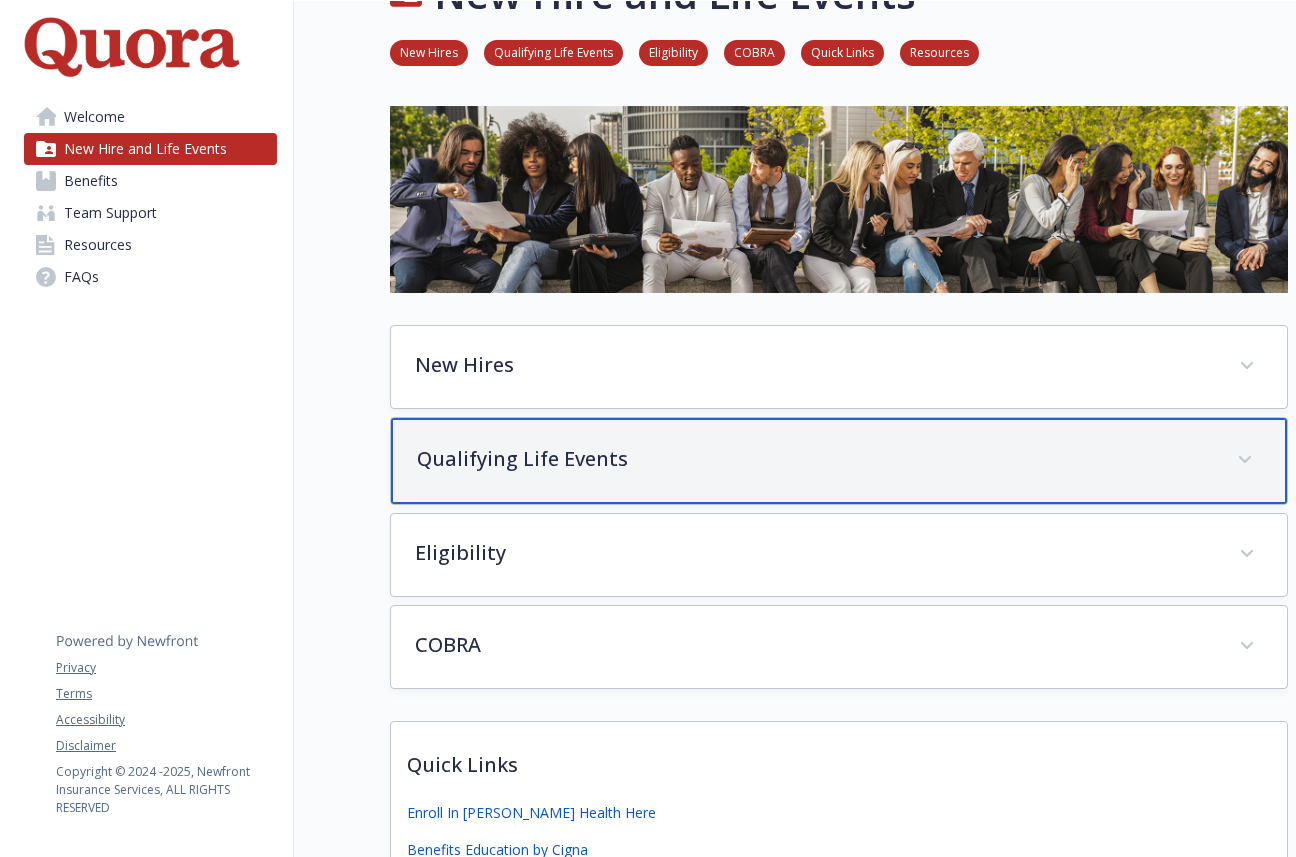 click on "Qualifying Life Events" at bounding box center [839, 461] 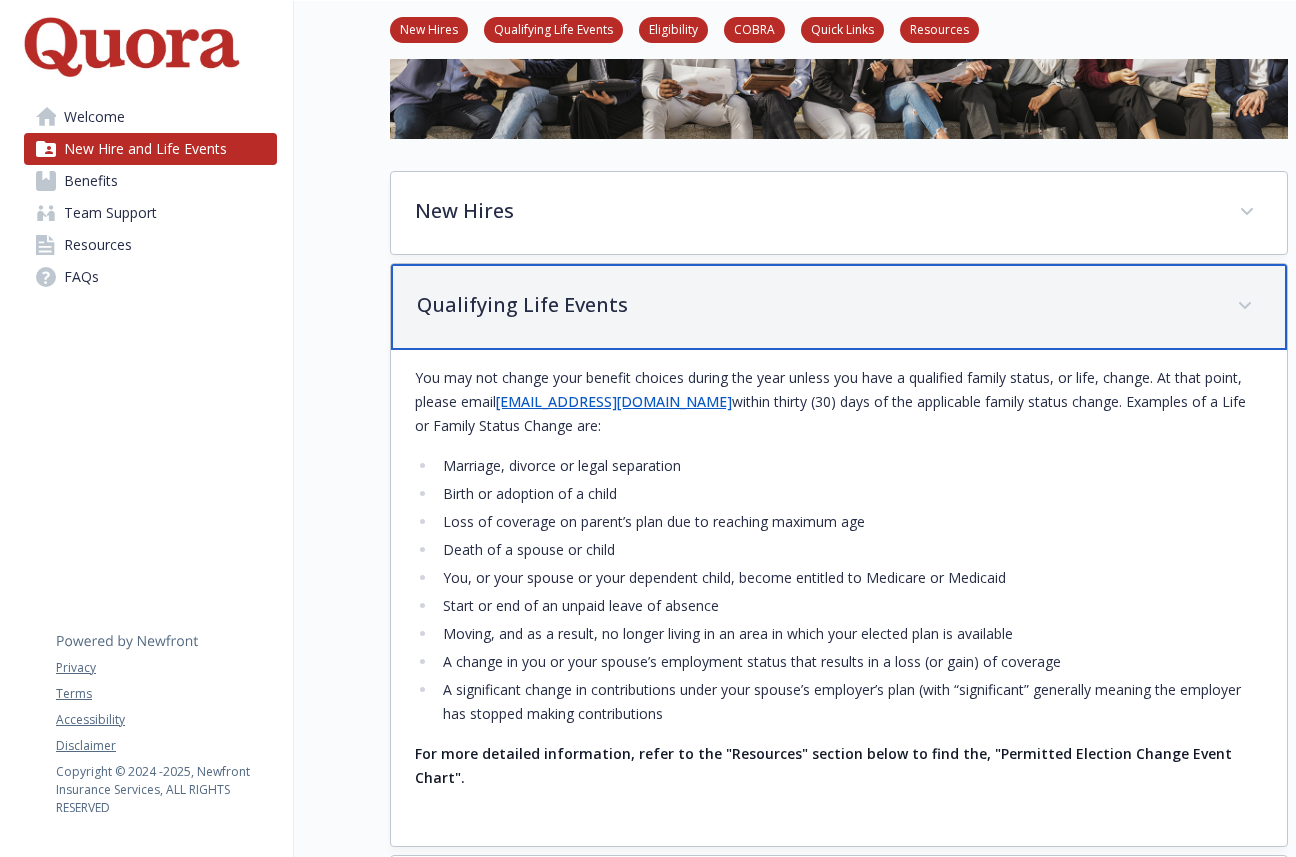 scroll, scrollTop: 216, scrollLeft: 0, axis: vertical 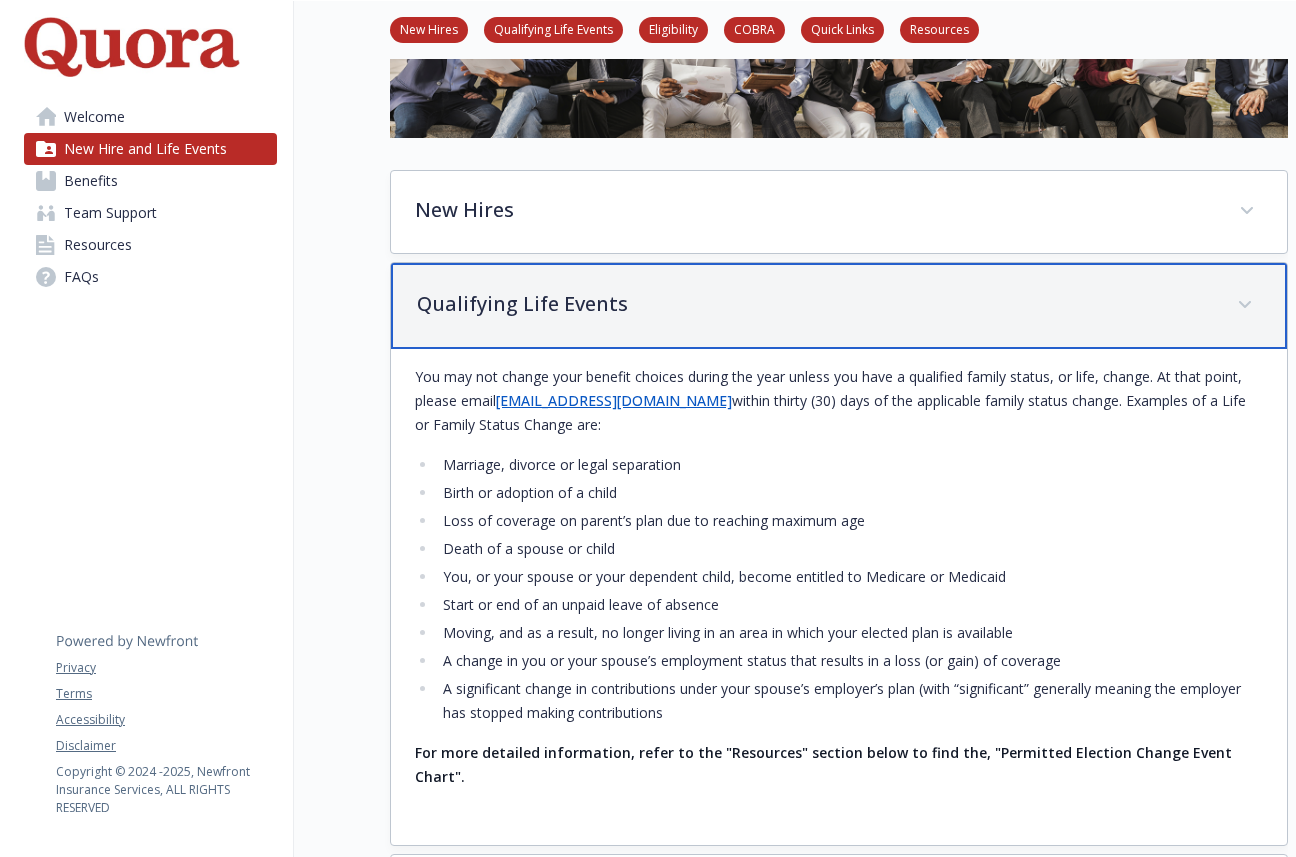 click on "Qualifying Life Events" at bounding box center [815, 304] 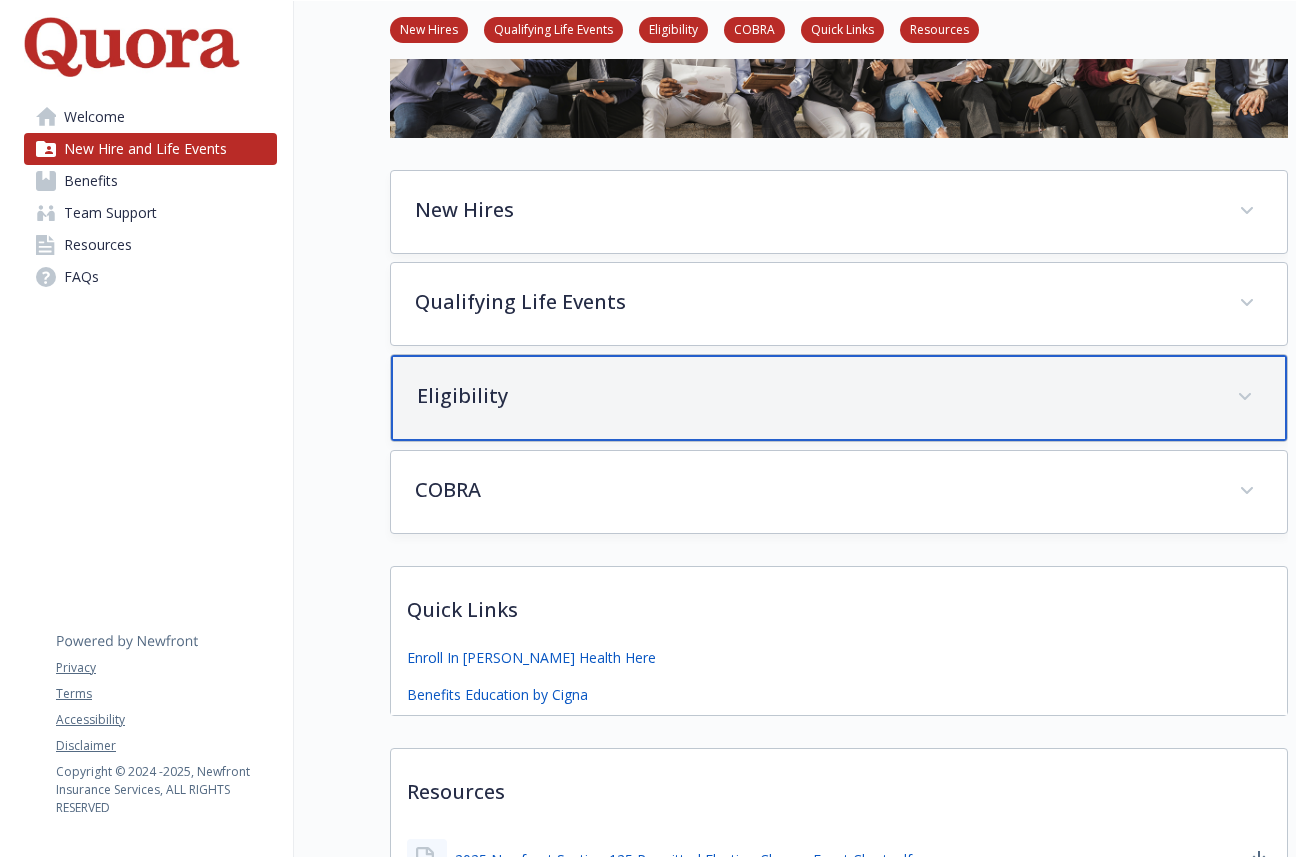 click on "Eligibility" at bounding box center [815, 396] 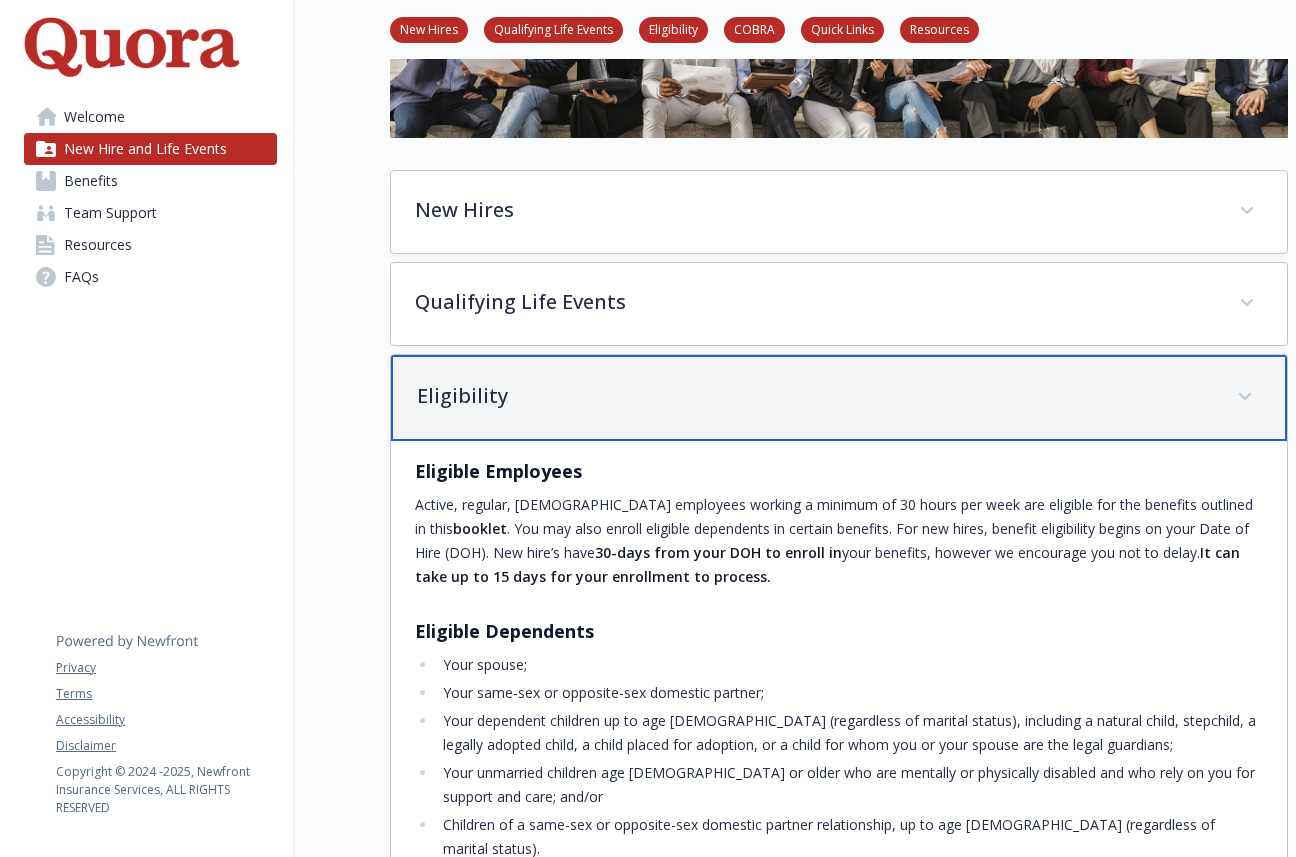 click on "Eligibility" at bounding box center (815, 396) 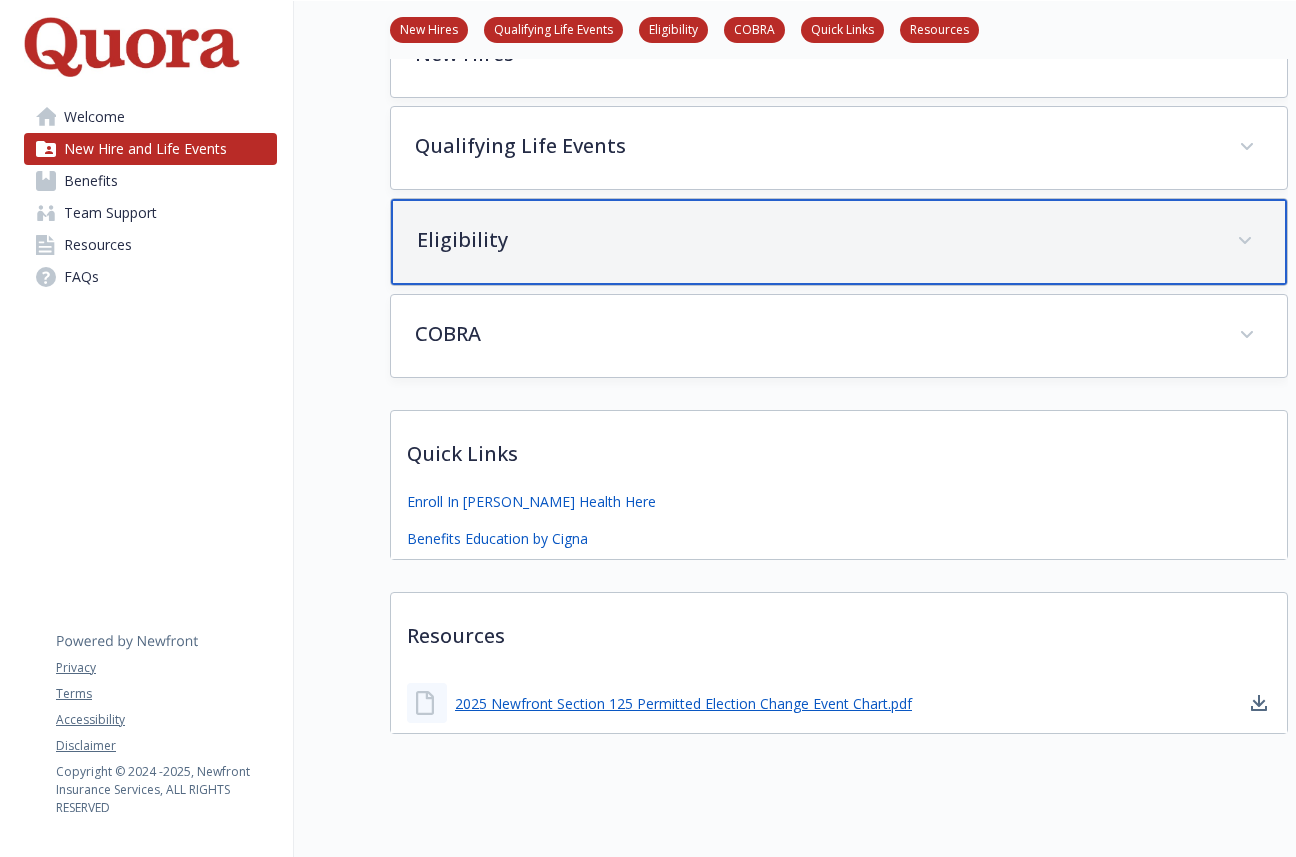 scroll, scrollTop: 386, scrollLeft: 0, axis: vertical 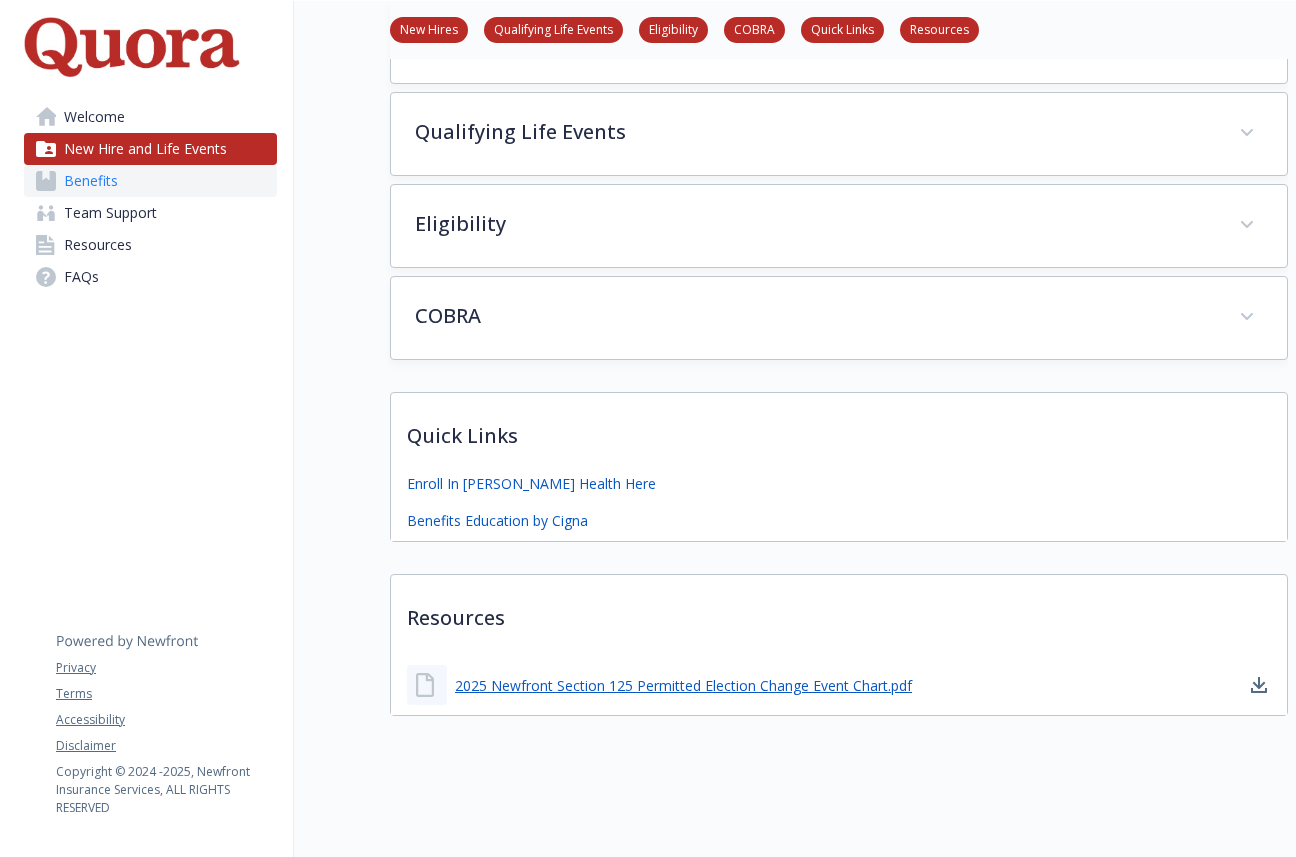 click on "Benefits" at bounding box center [150, 181] 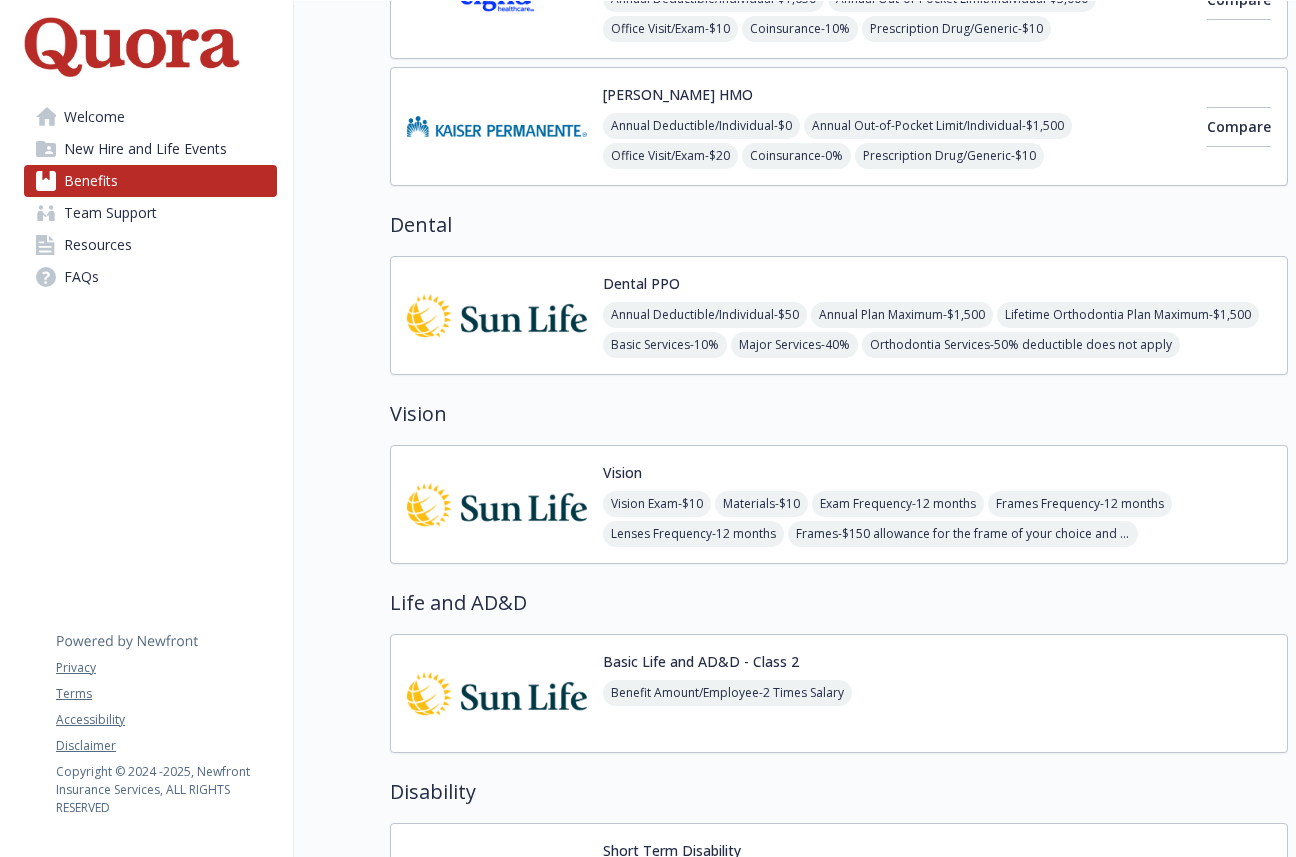 scroll, scrollTop: 405, scrollLeft: 0, axis: vertical 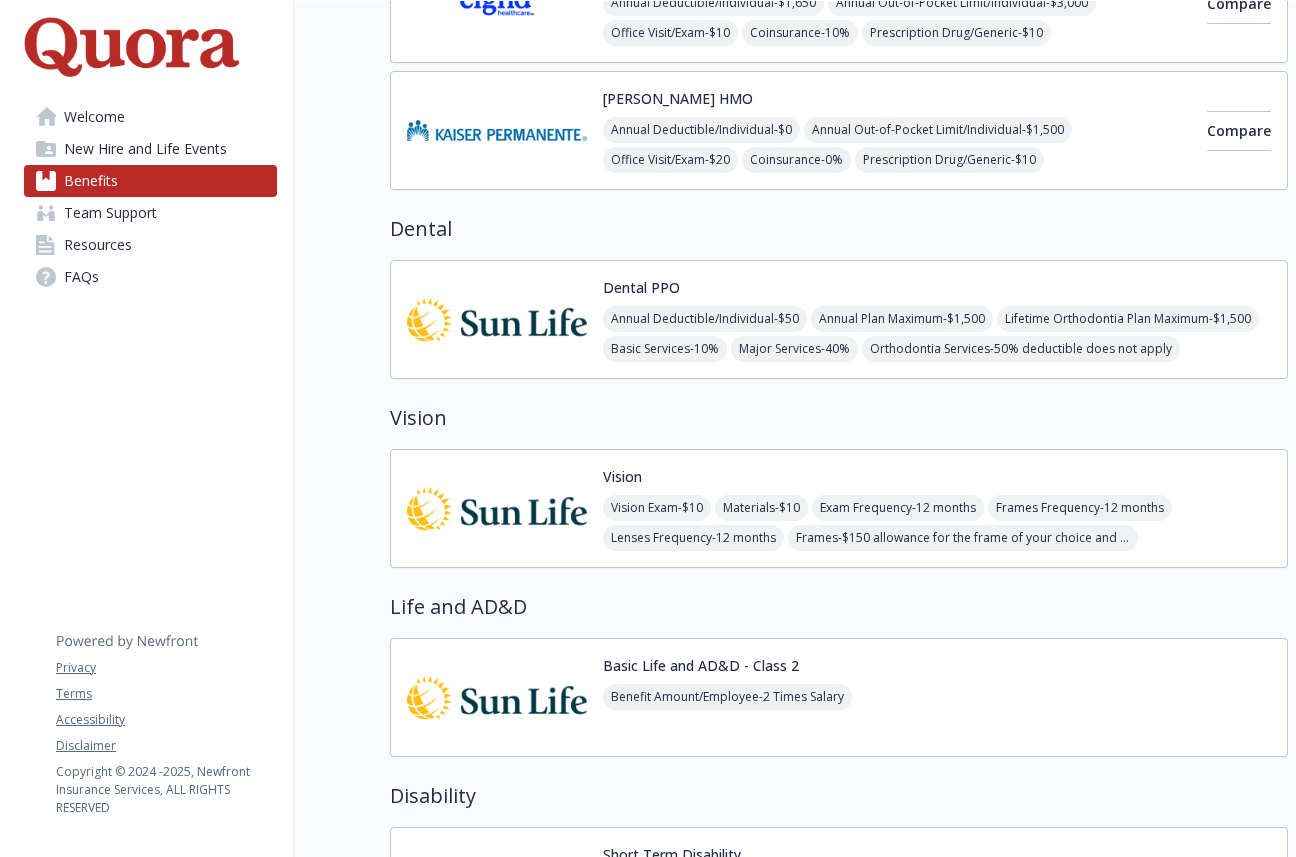 click at bounding box center (497, 130) 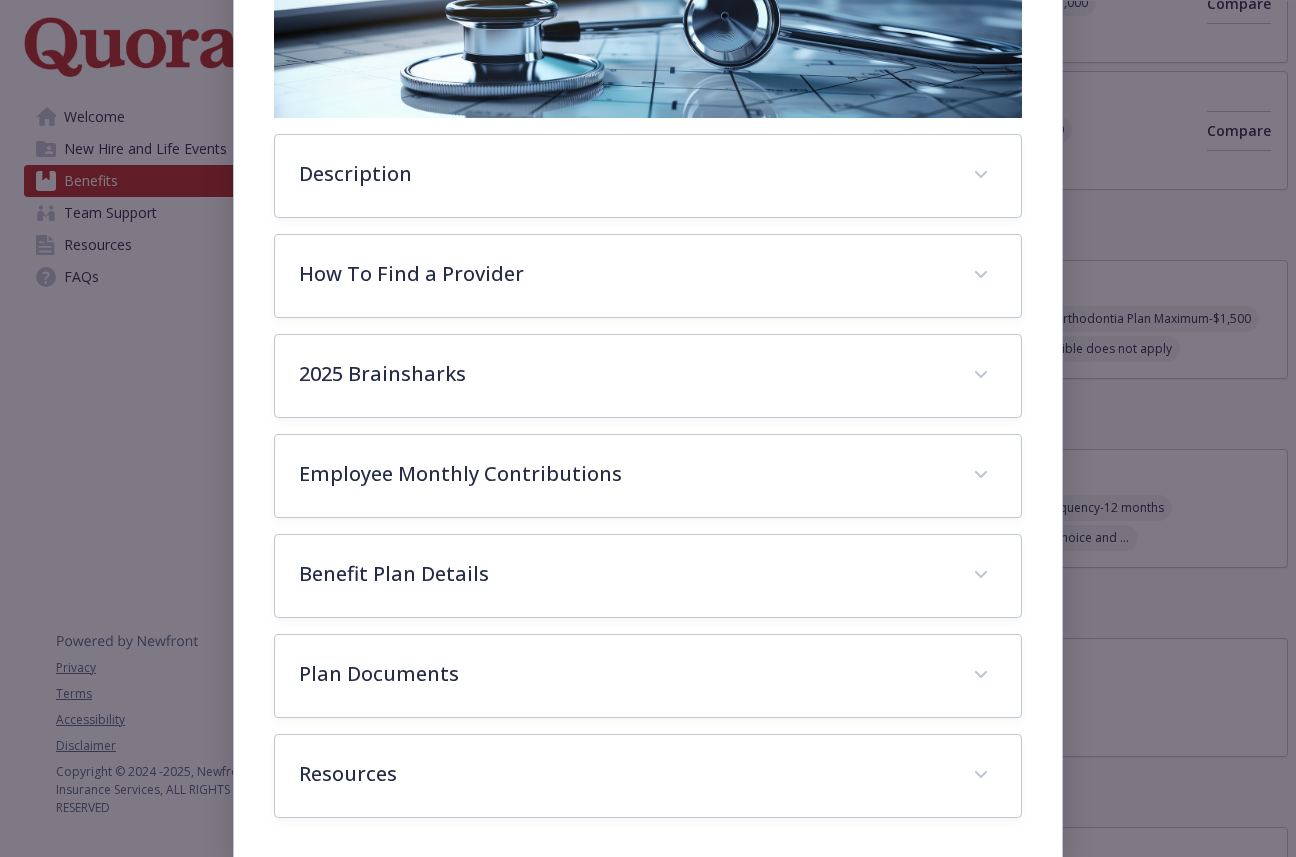 scroll, scrollTop: 384, scrollLeft: 0, axis: vertical 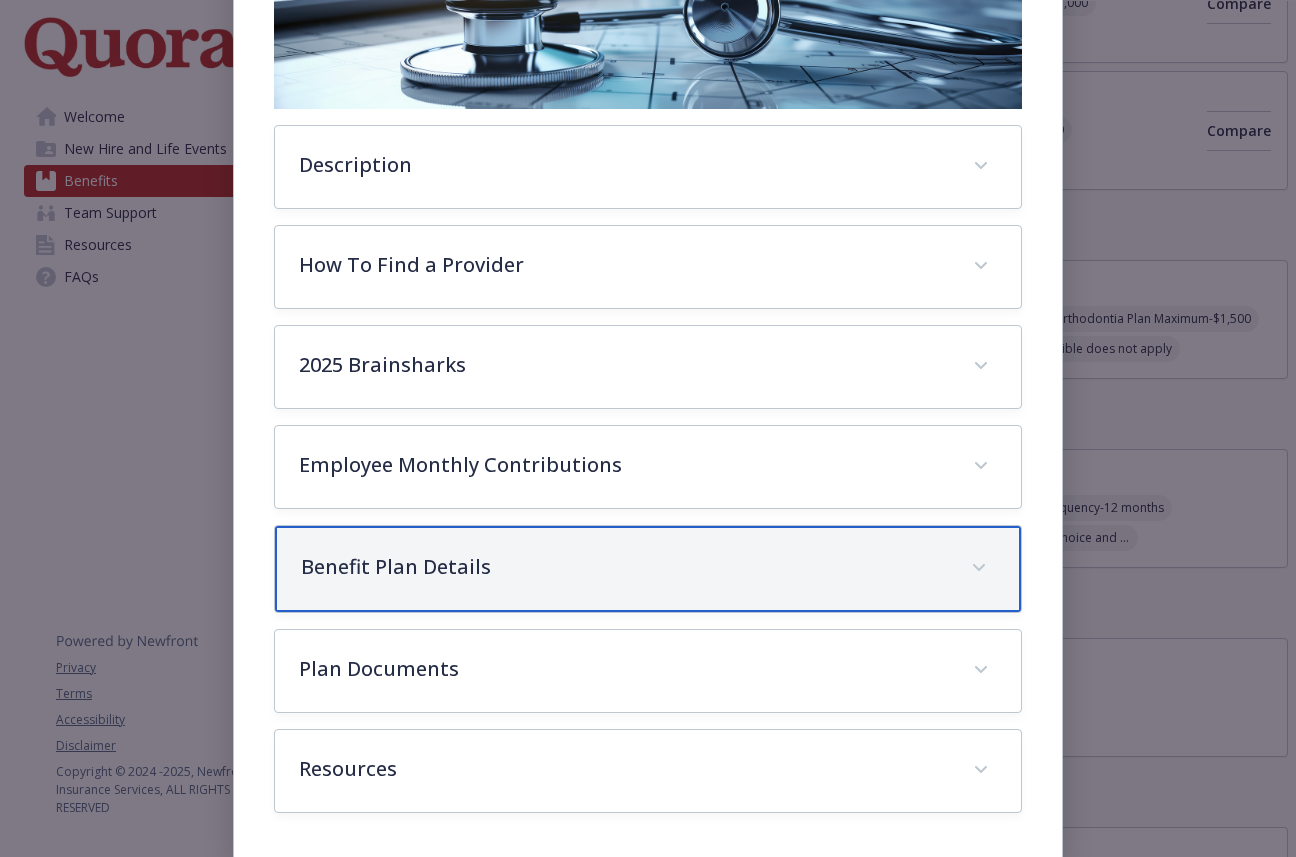 click on "Benefit Plan Details" at bounding box center [623, 567] 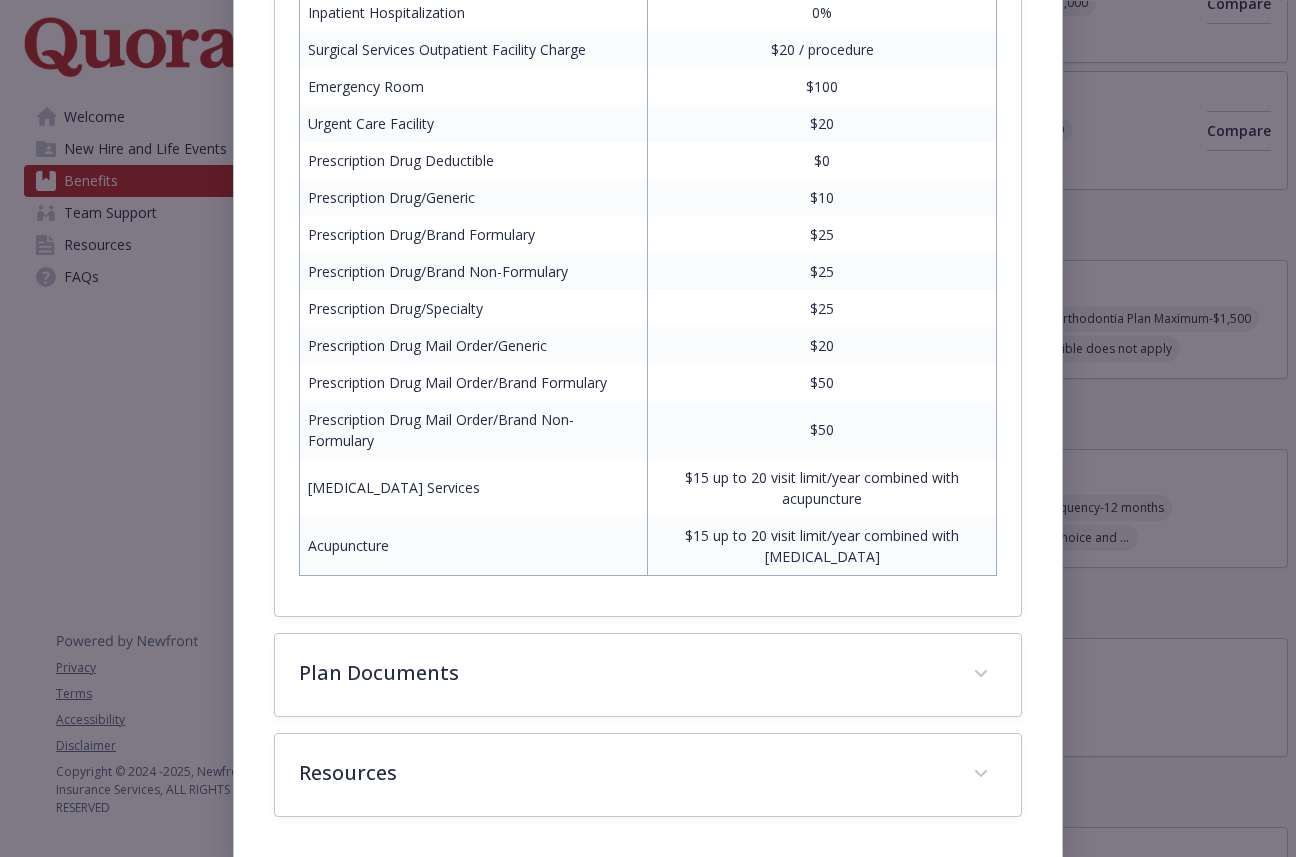 scroll, scrollTop: 1361, scrollLeft: 0, axis: vertical 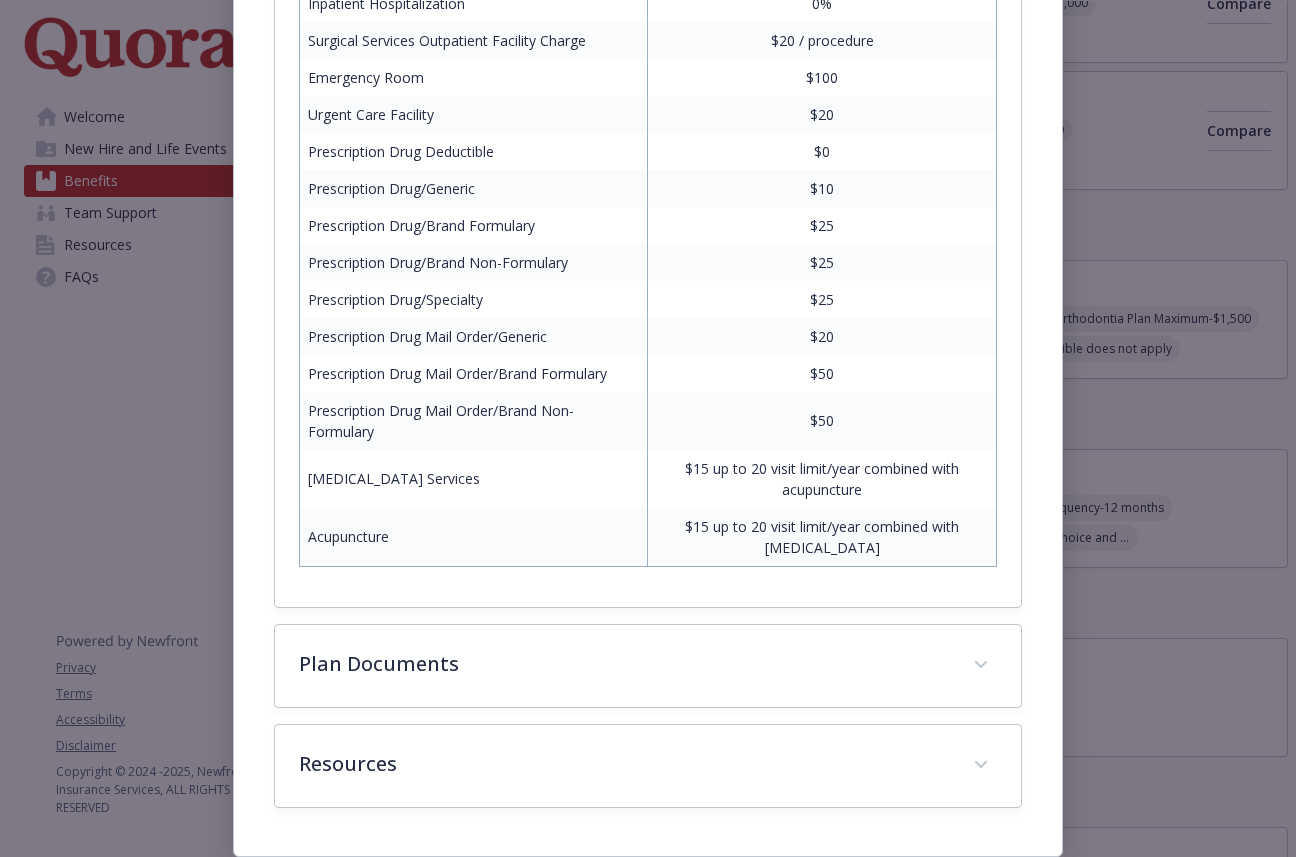 click on "[MEDICAL_DATA] Services" at bounding box center [474, 479] 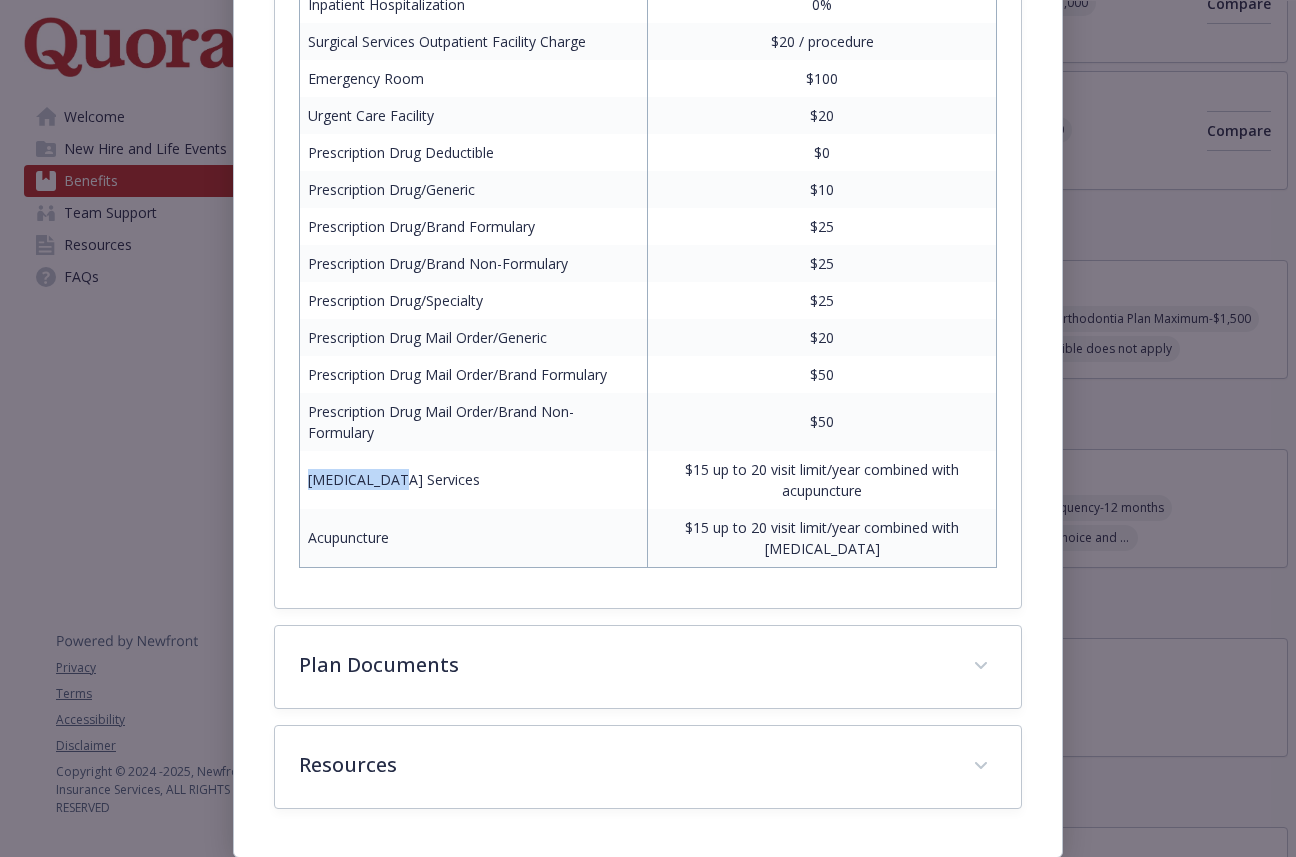 click on "[MEDICAL_DATA] Services" at bounding box center (474, 480) 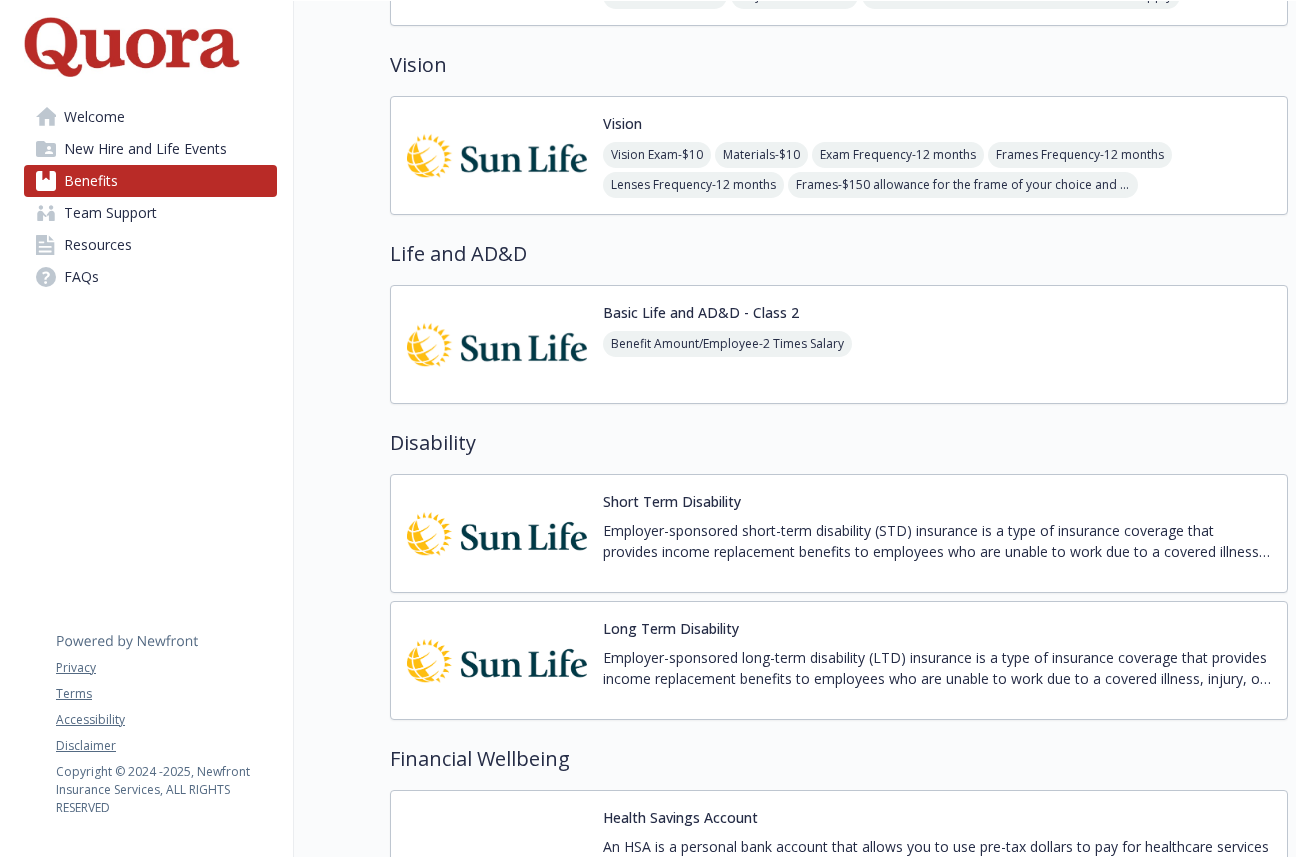scroll, scrollTop: 700, scrollLeft: 0, axis: vertical 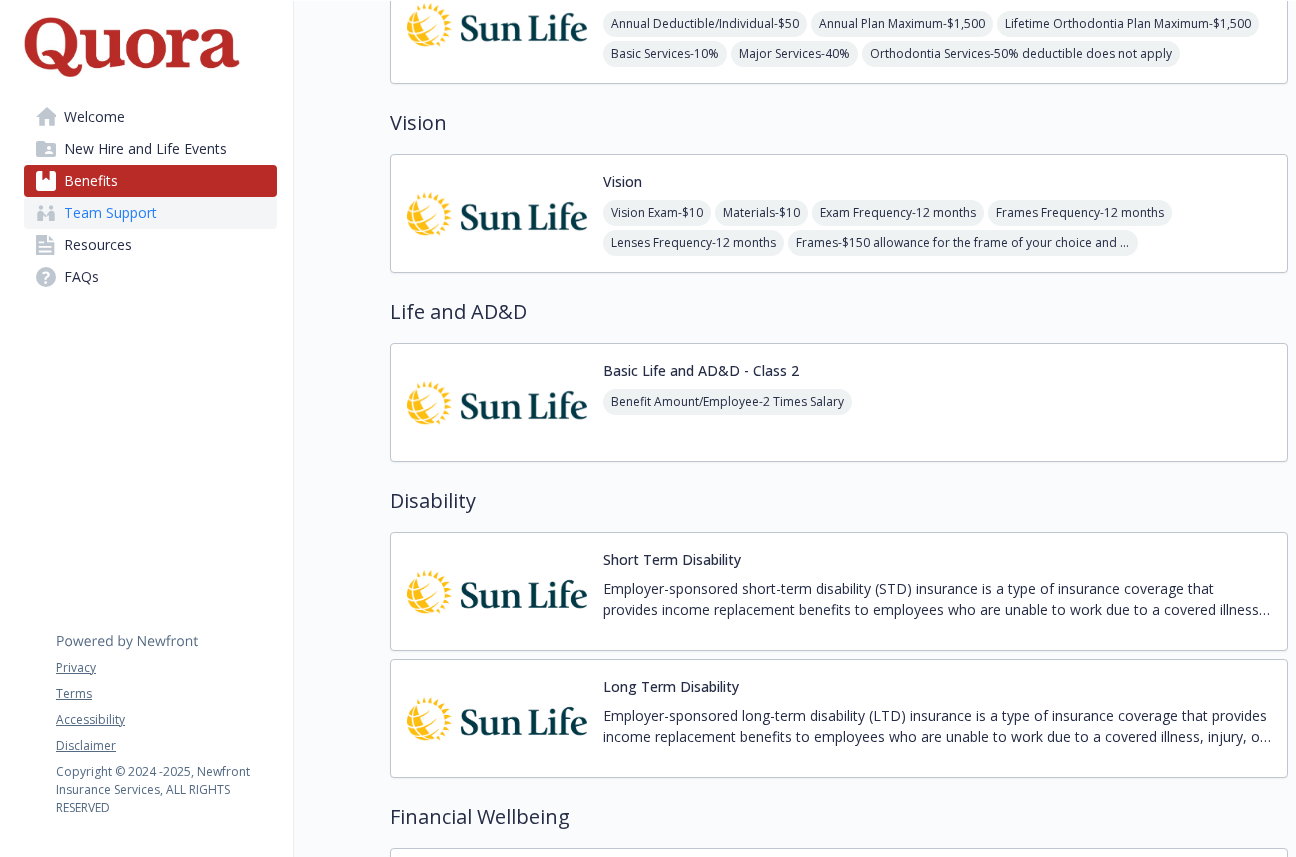 click on "Team Support" at bounding box center (150, 213) 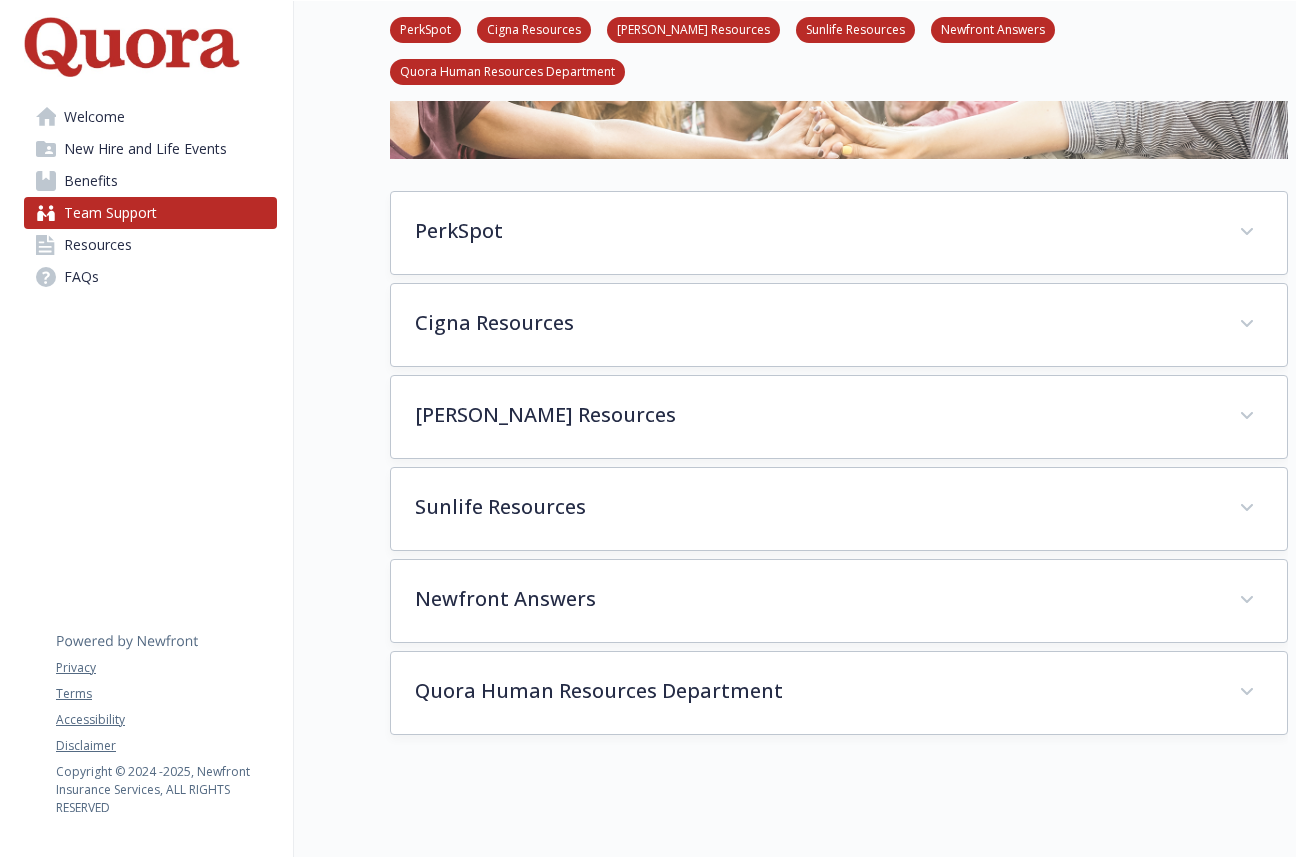 scroll, scrollTop: 71, scrollLeft: 0, axis: vertical 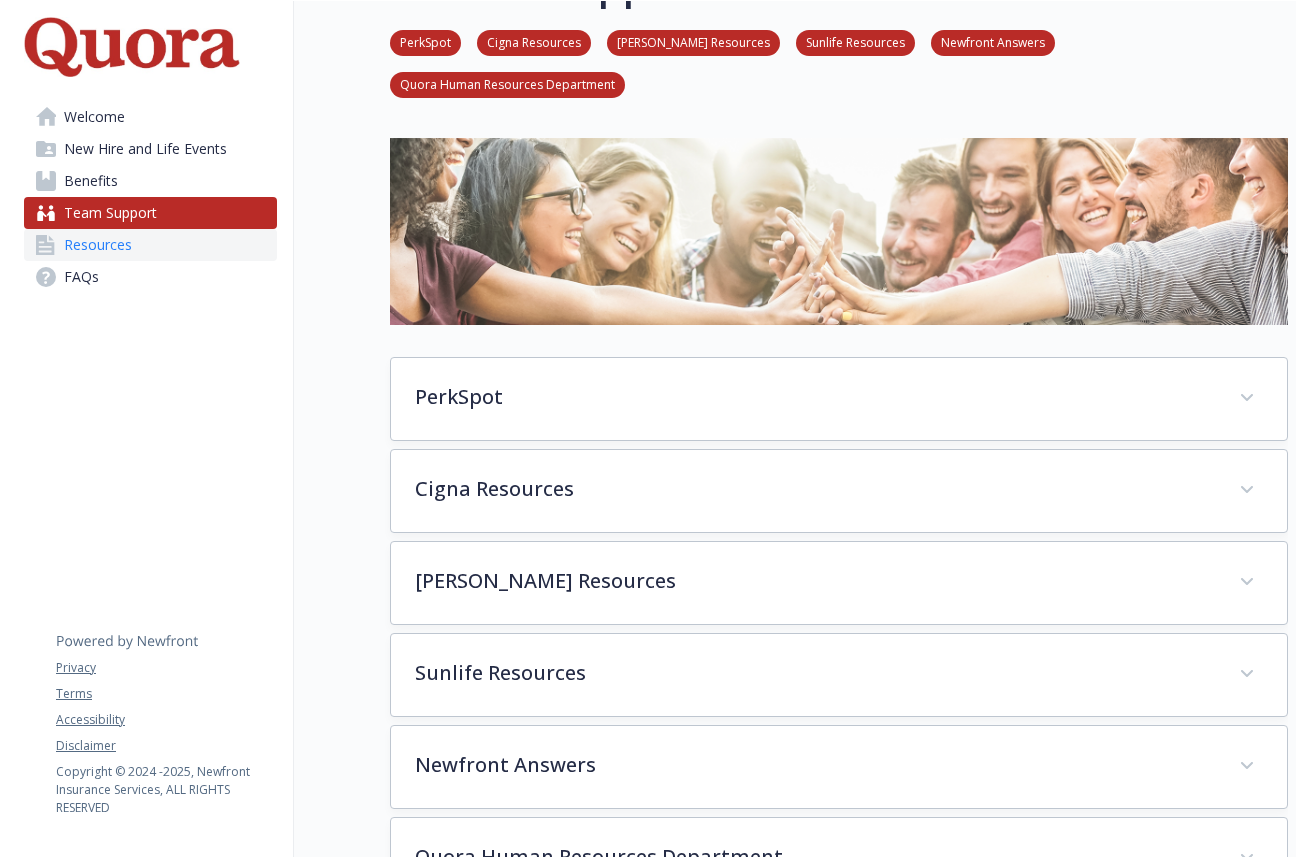 click on "Resources" at bounding box center (150, 245) 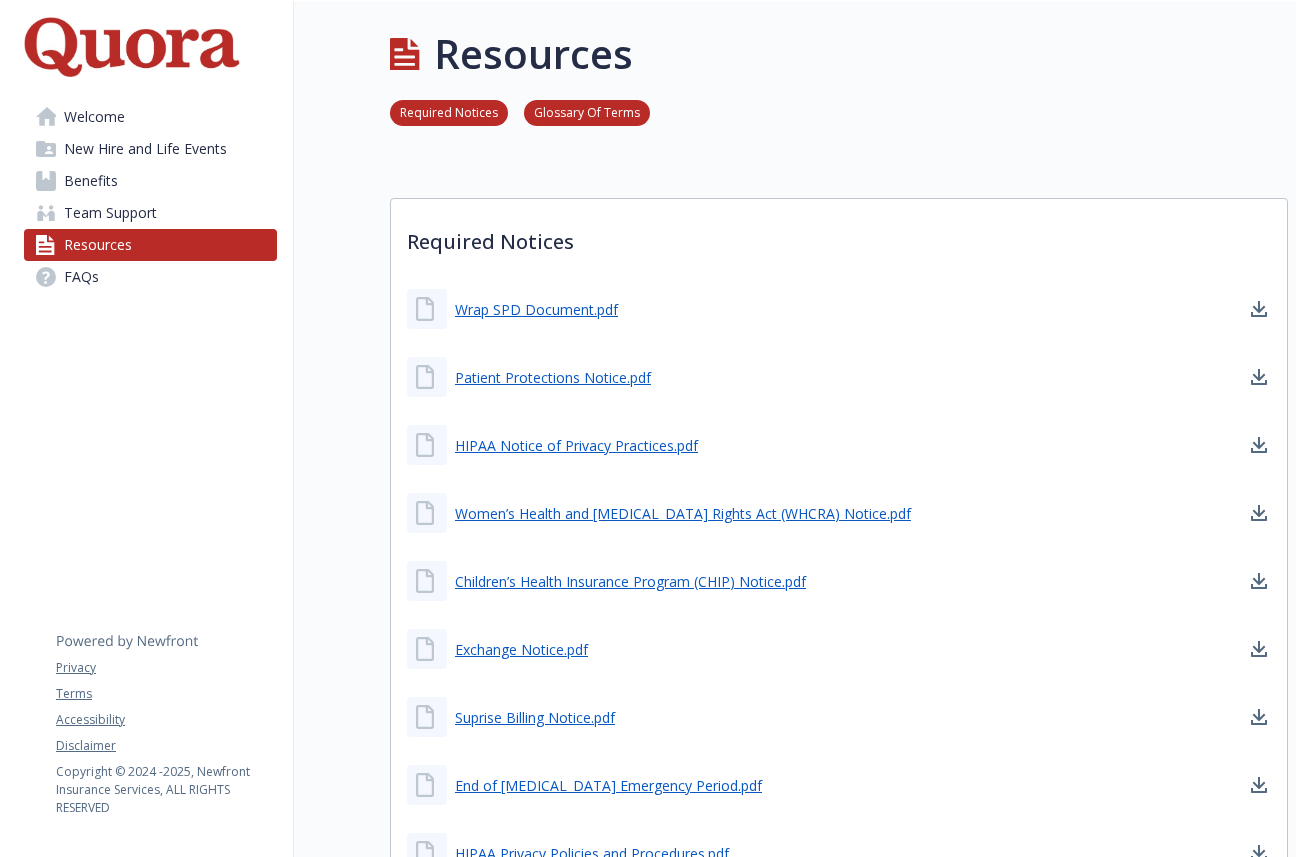 scroll, scrollTop: 71, scrollLeft: 0, axis: vertical 